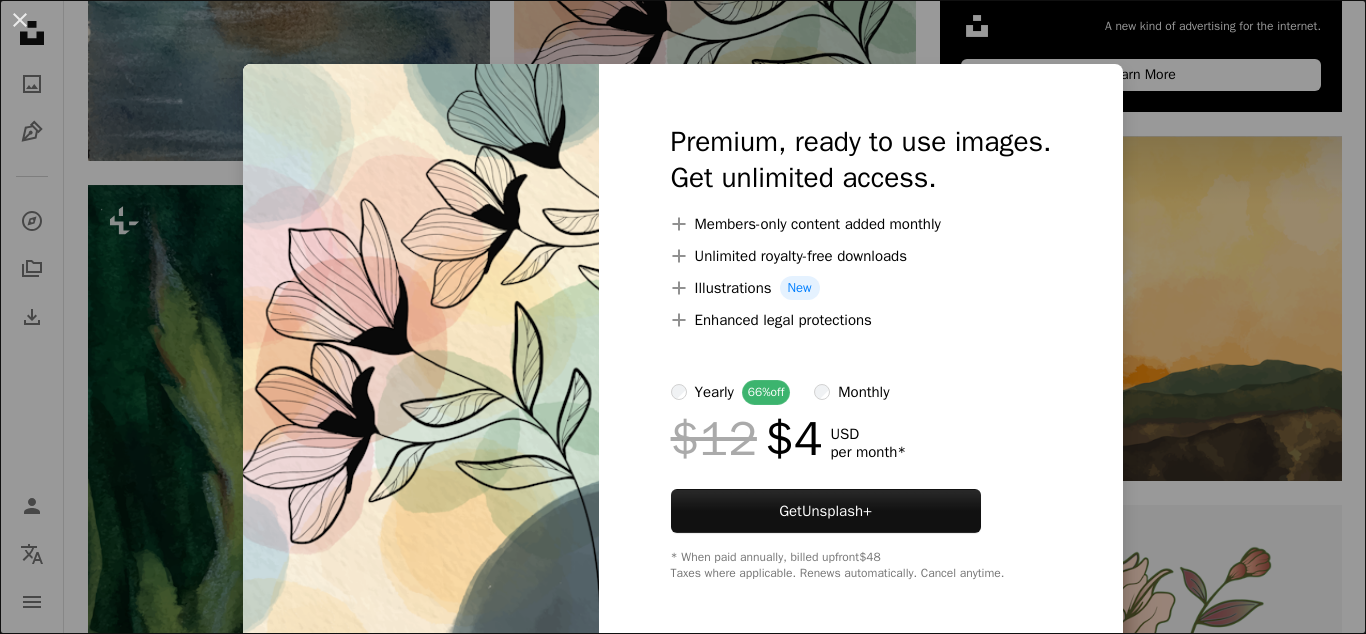 scroll, scrollTop: 912, scrollLeft: 0, axis: vertical 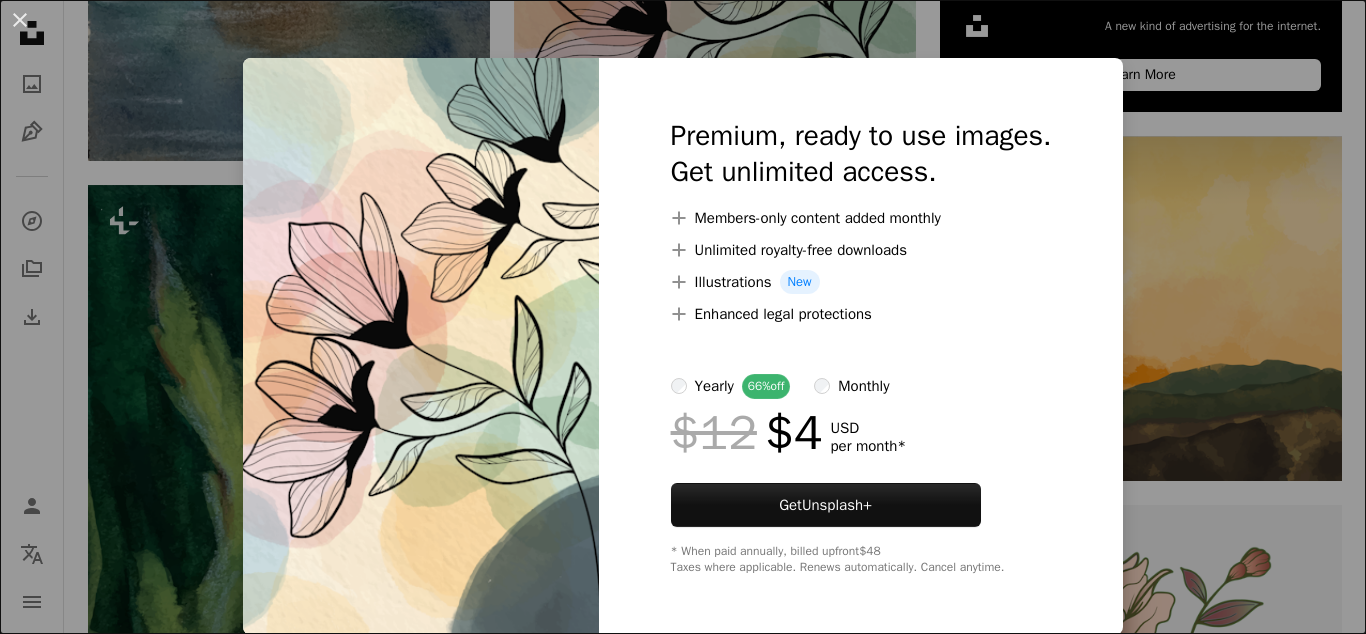 click on "An X shape Premium, ready to use images. Get unlimited access. A plus sign Members-only content added monthly A plus sign Unlimited royalty-free downloads A plus sign Illustrations  New A plus sign Enhanced legal protections yearly 66%  off monthly $12   $4 USD per month * Get  Unsplash+ * When paid annually, billed upfront  $48 Taxes where applicable. Renews automatically. Cancel anytime." at bounding box center (683, 317) 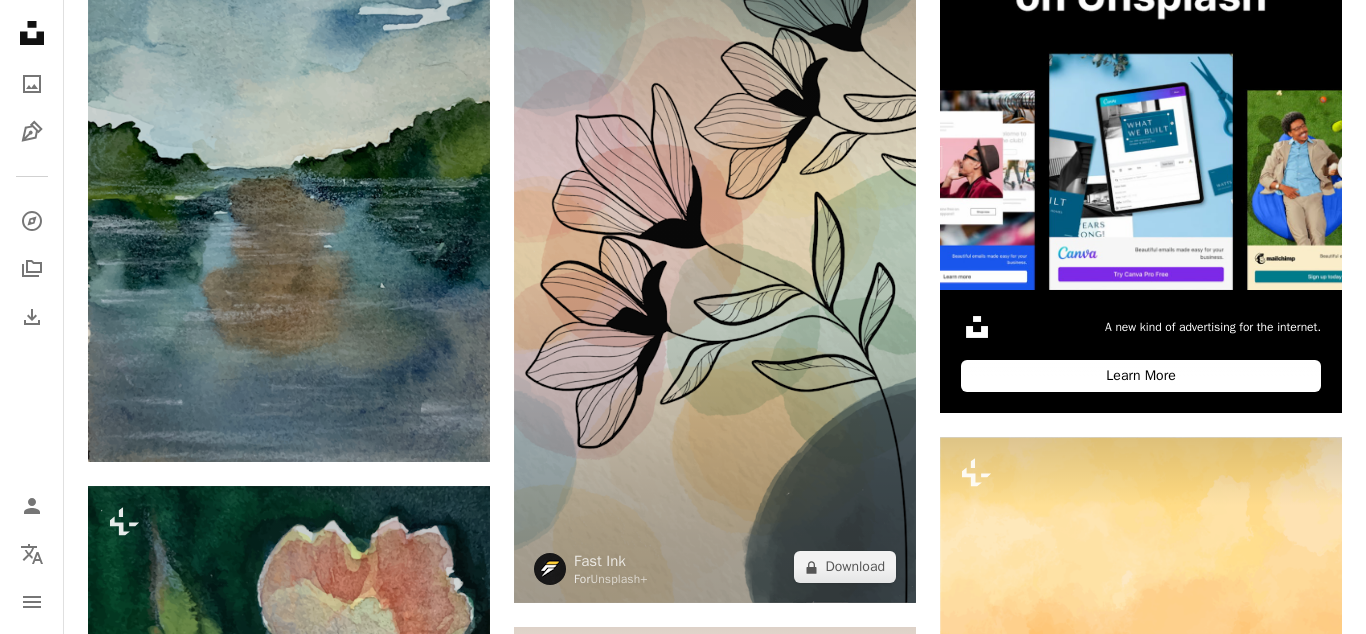 scroll, scrollTop: 606, scrollLeft: 0, axis: vertical 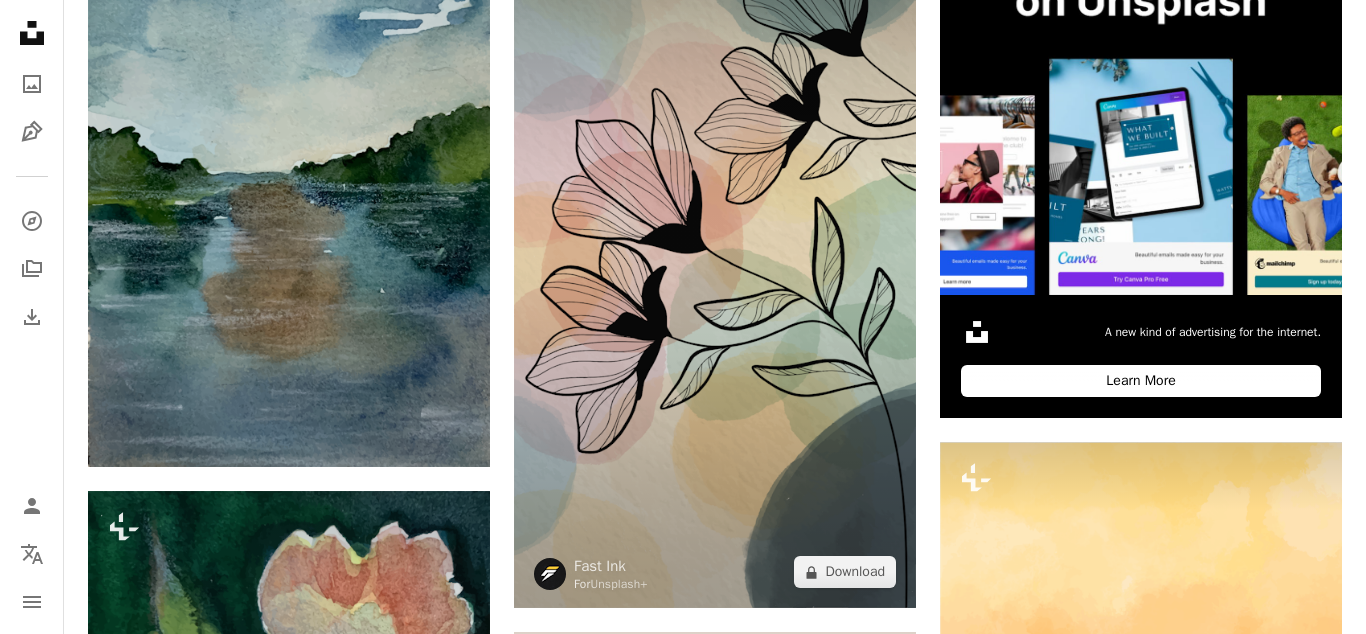 click at bounding box center [715, 250] 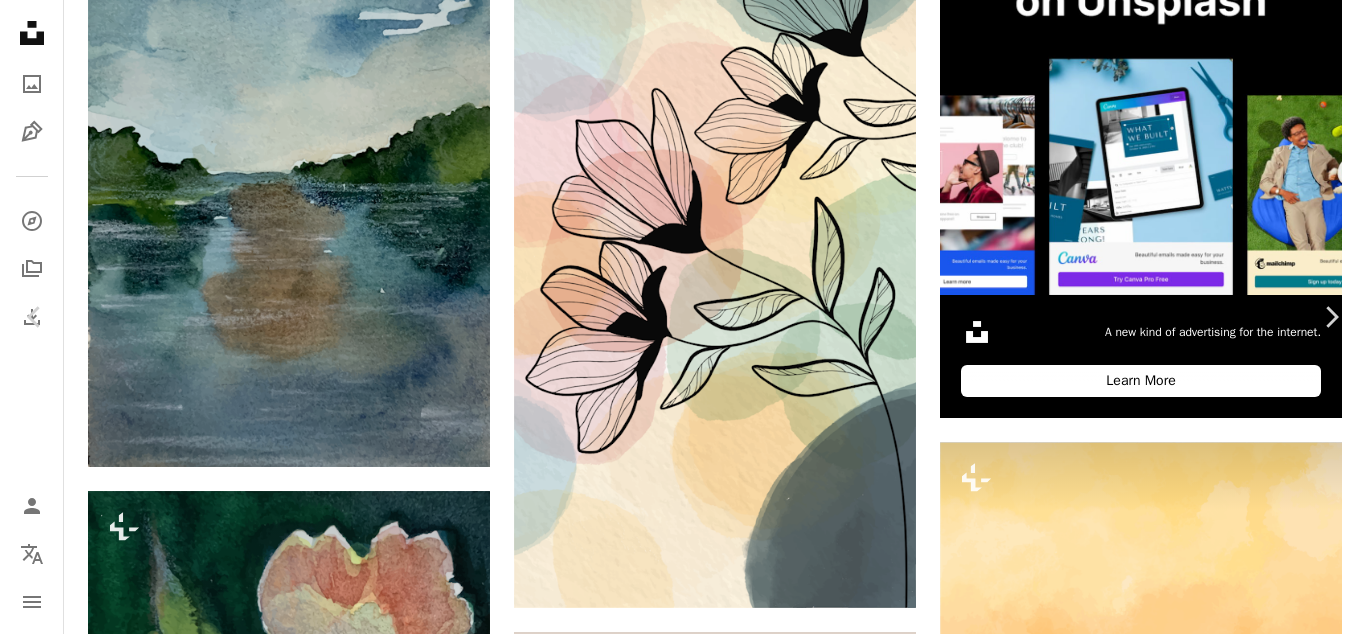 scroll, scrollTop: 0, scrollLeft: 0, axis: both 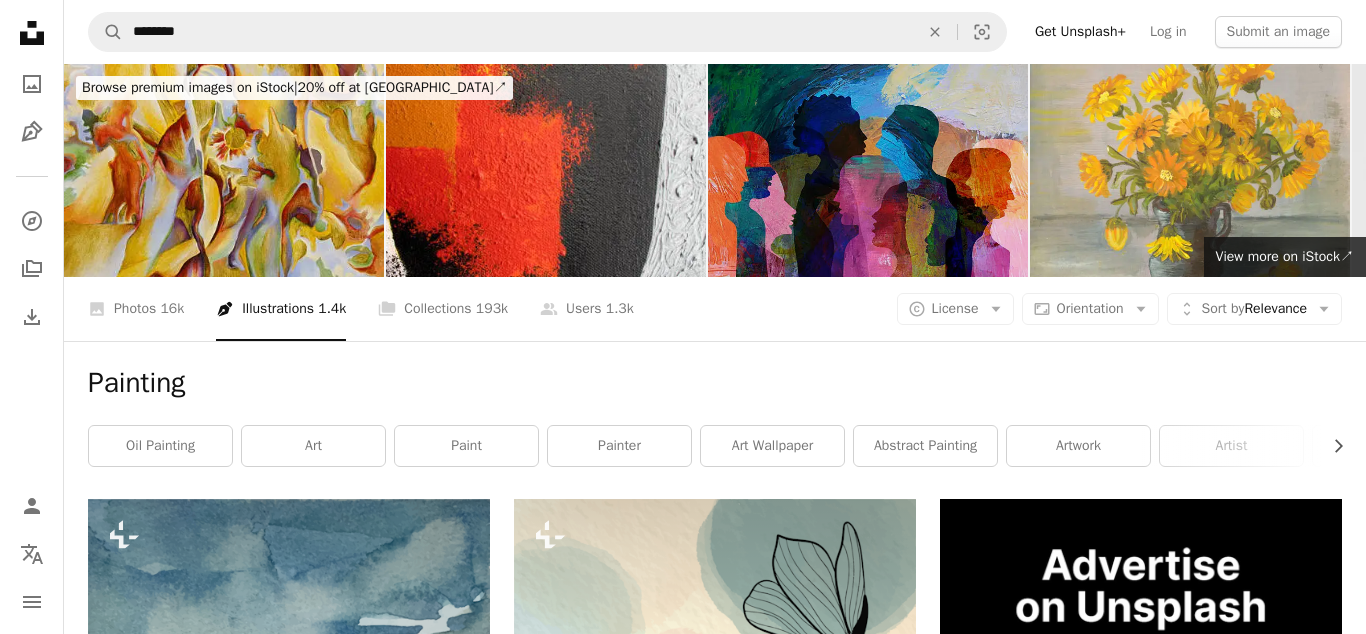 click at bounding box center [868, 170] 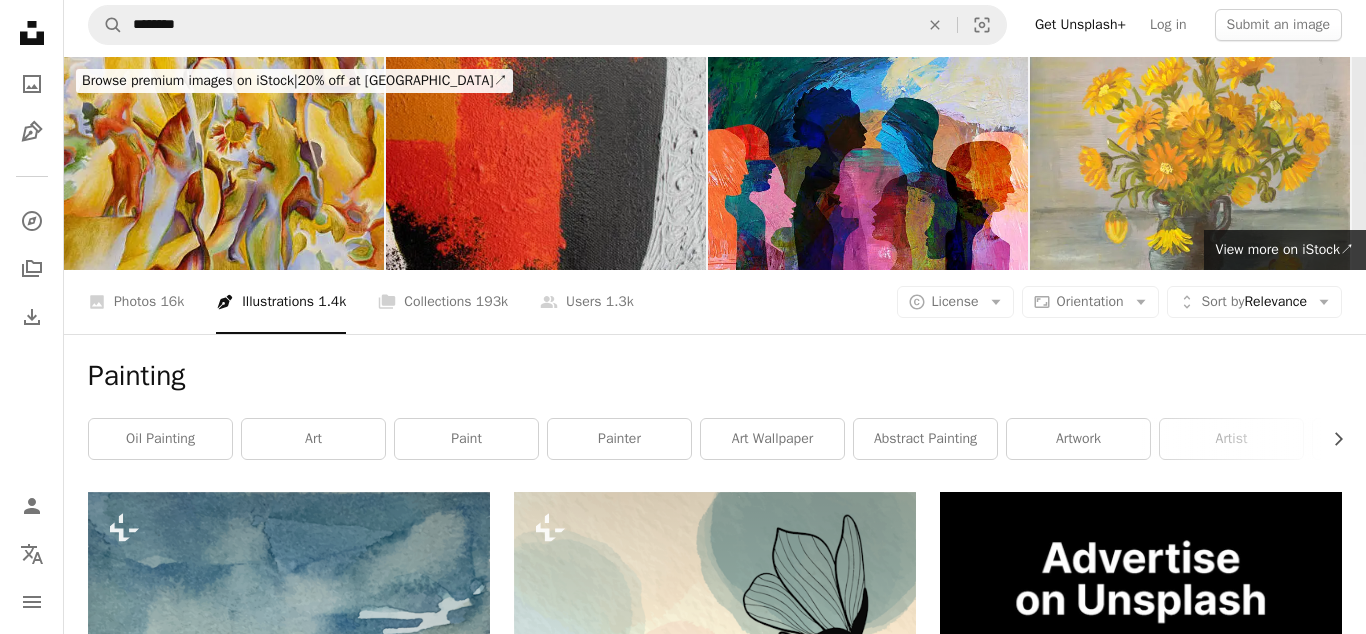 scroll, scrollTop: 0, scrollLeft: 0, axis: both 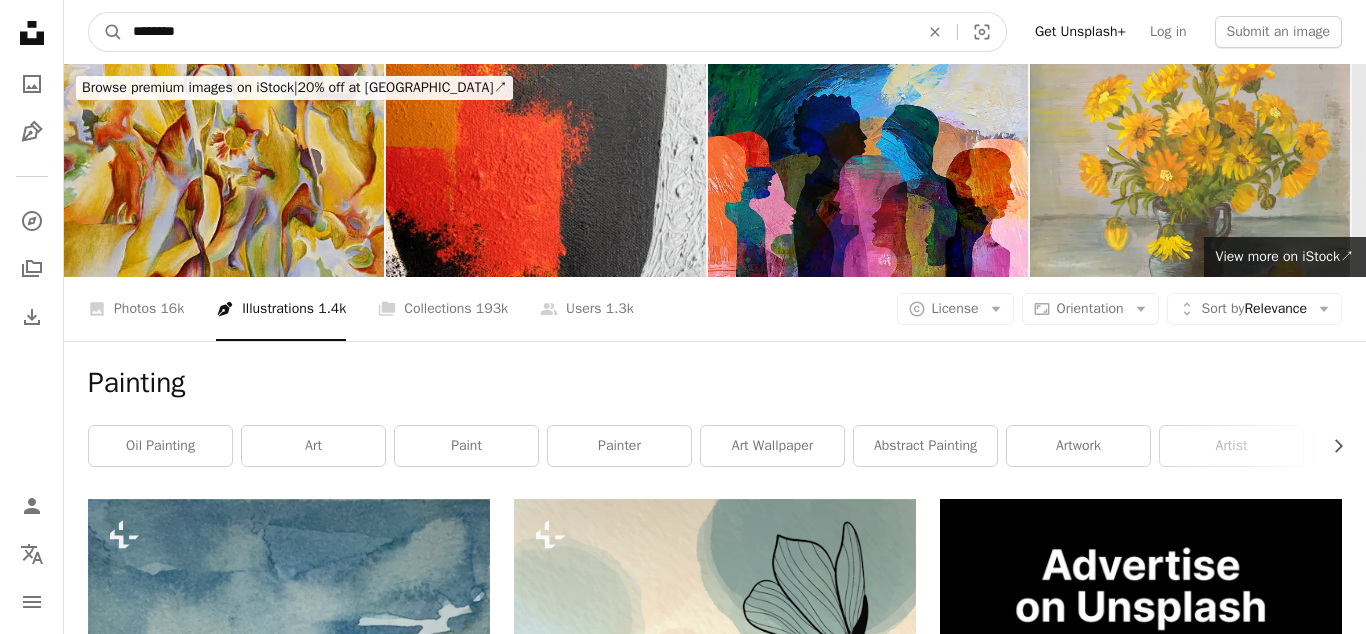 click on "********" at bounding box center (518, 32) 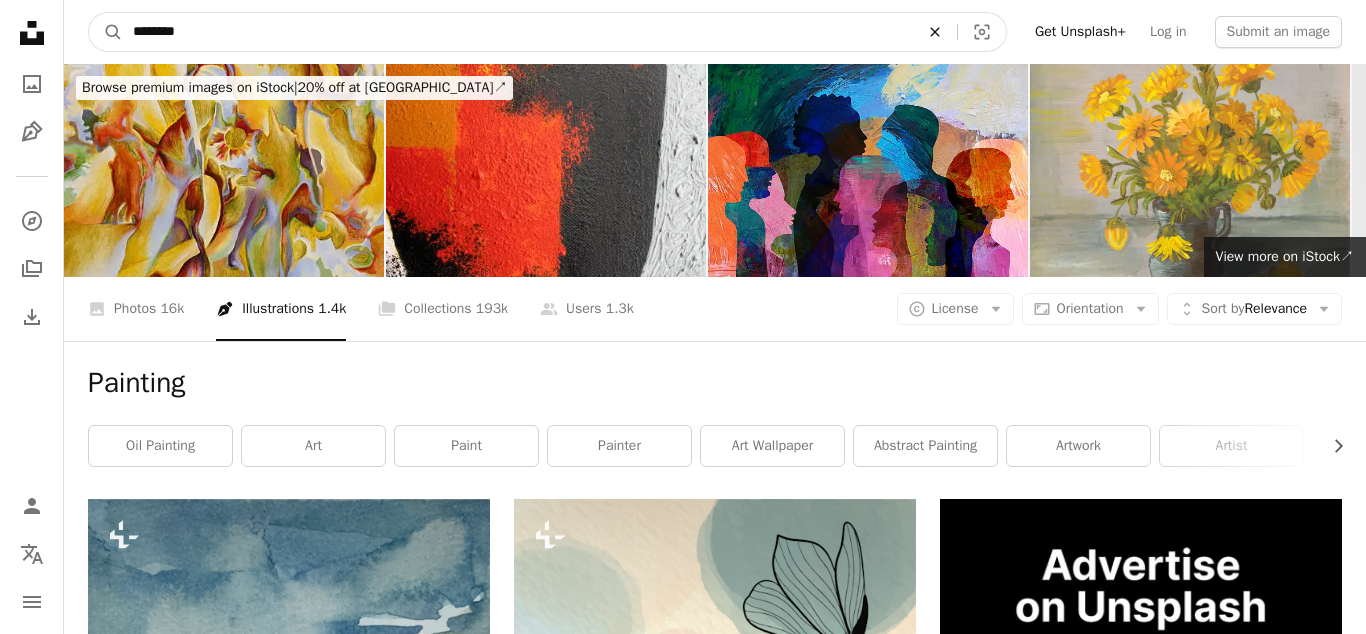 click on "An X shape" 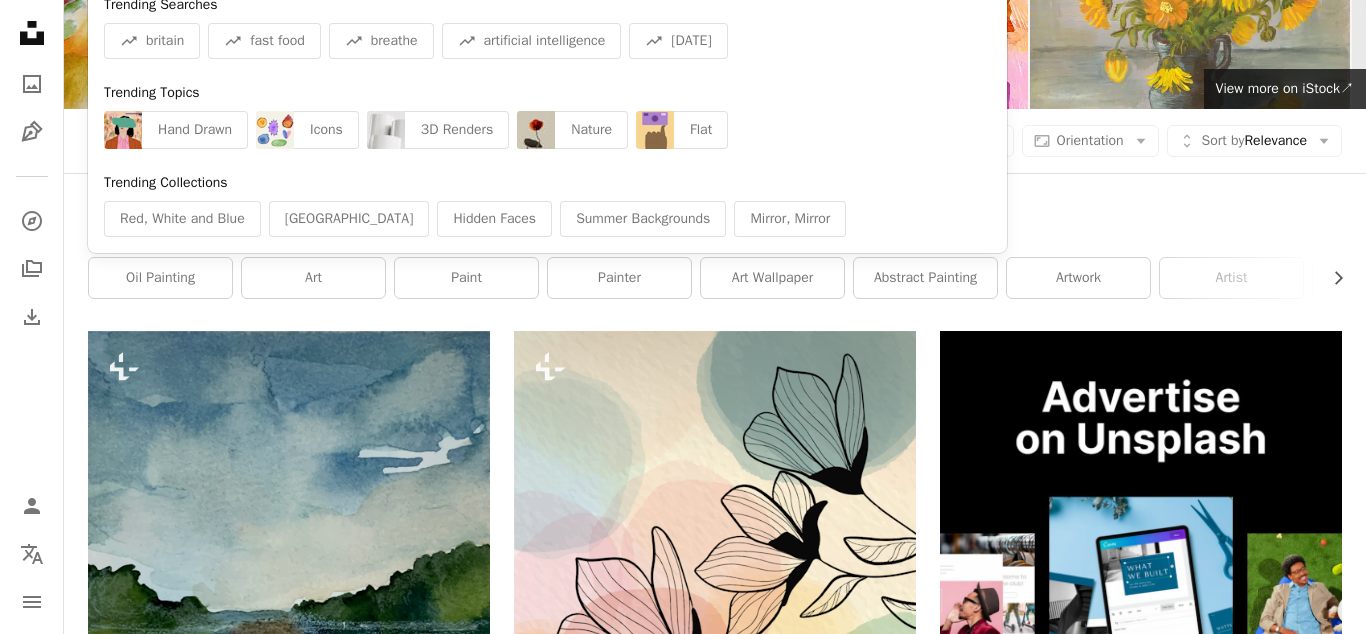scroll, scrollTop: 204, scrollLeft: 0, axis: vertical 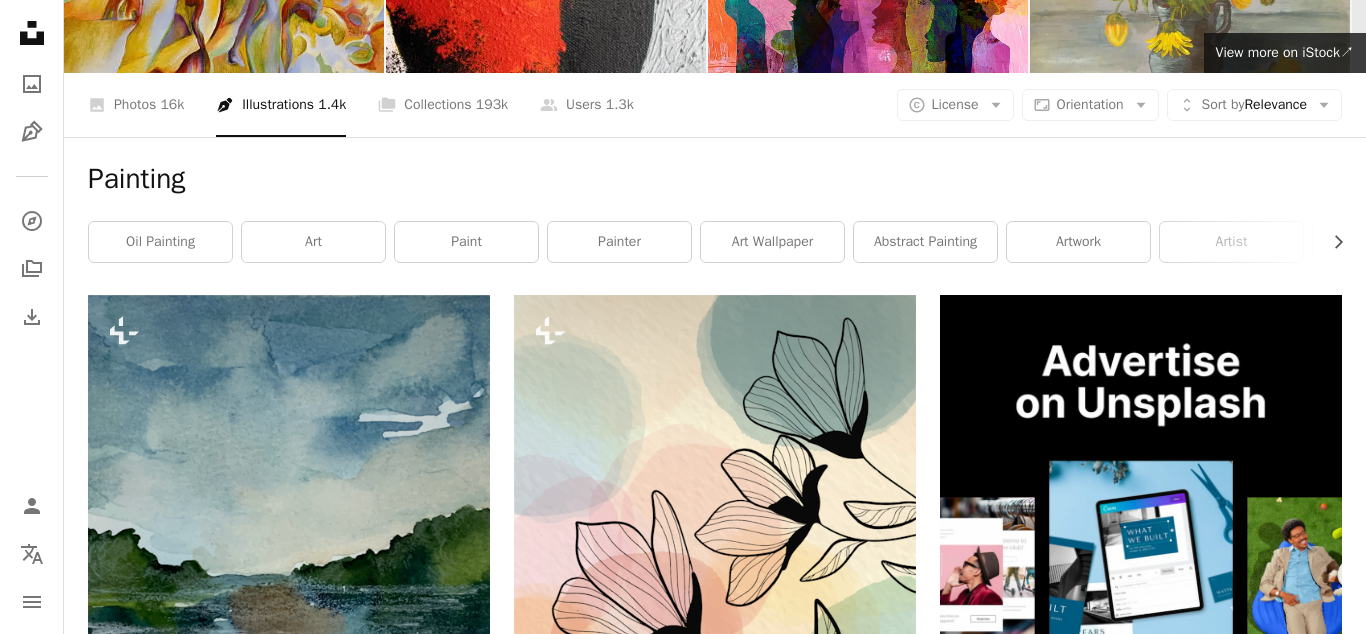 click on "Painting" at bounding box center (715, 179) 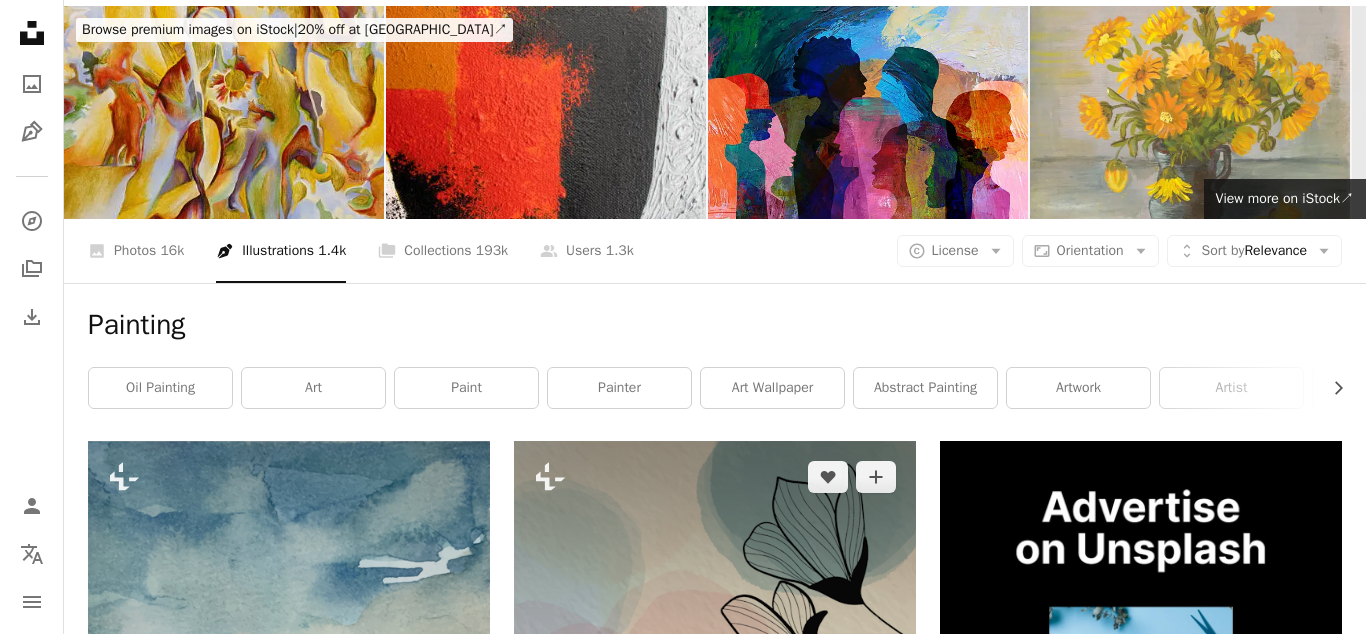 scroll, scrollTop: 0, scrollLeft: 0, axis: both 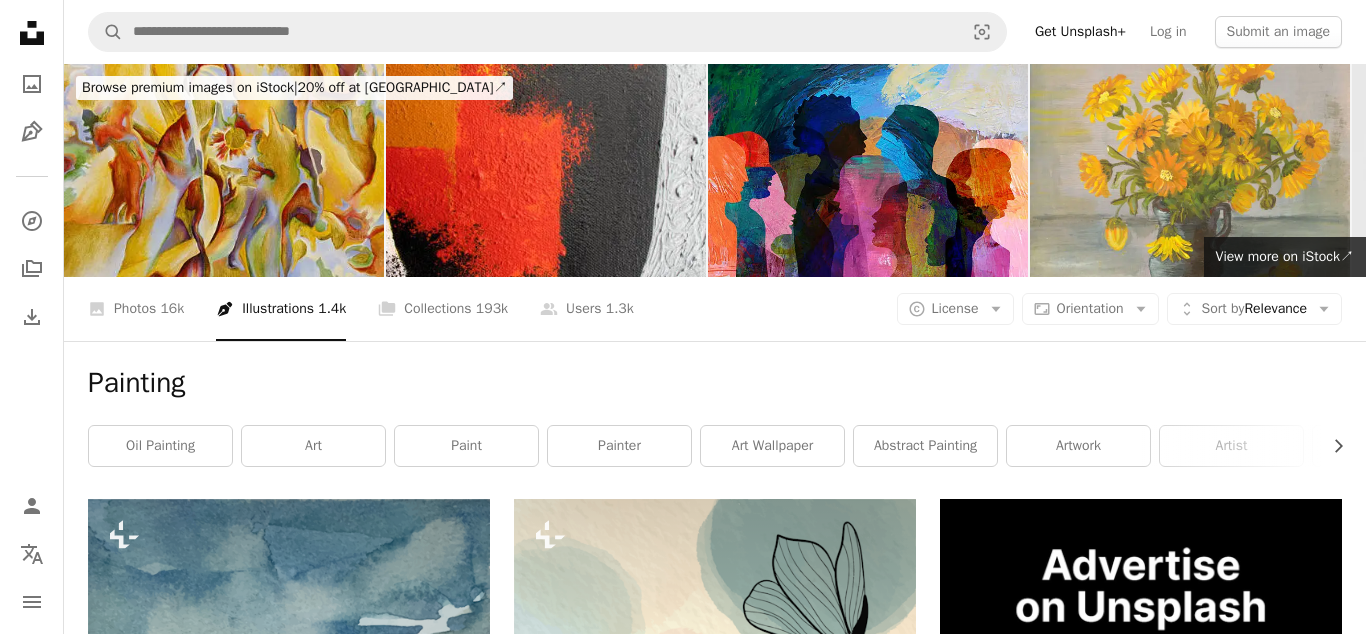 drag, startPoint x: 774, startPoint y: 1, endPoint x: 766, endPoint y: 9, distance: 11.313708 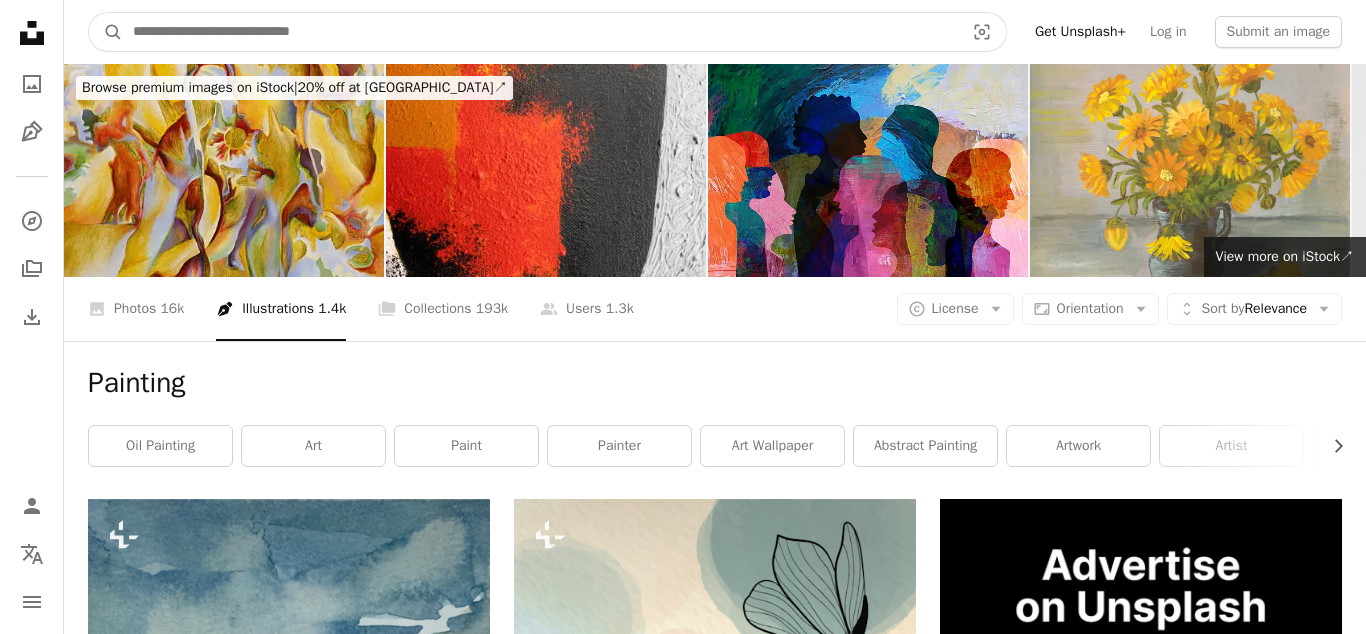 click at bounding box center [540, 32] 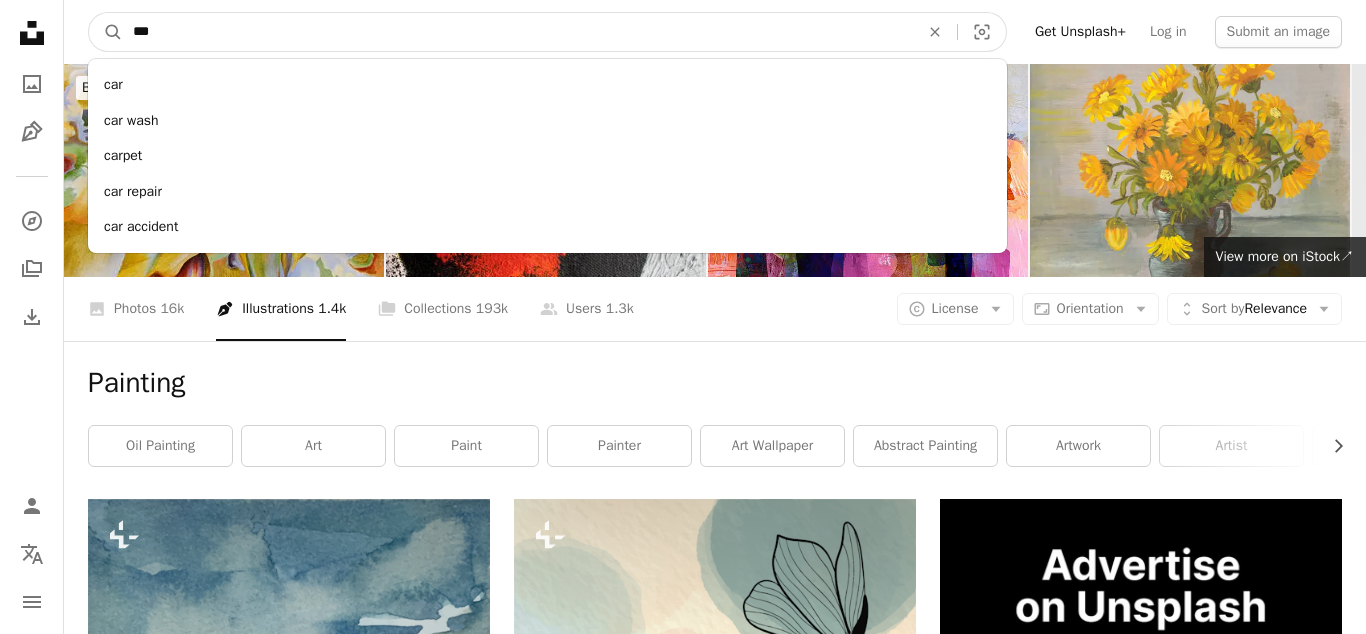 type on "***" 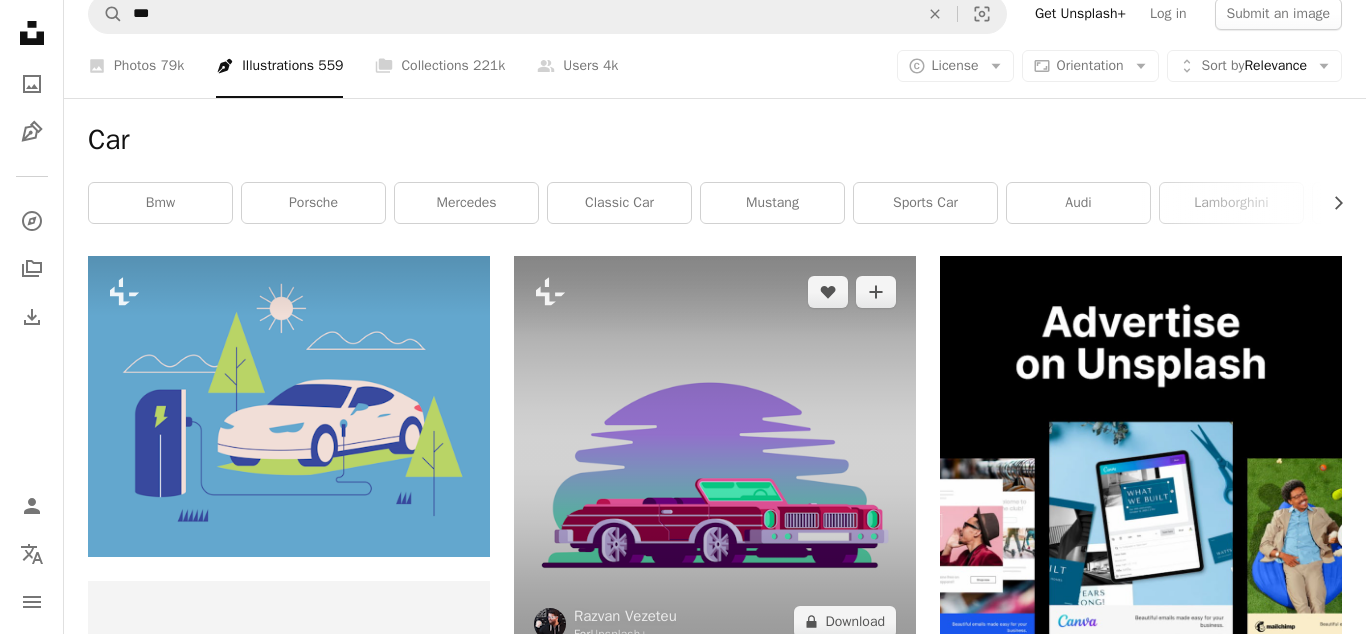 scroll, scrollTop: 0, scrollLeft: 0, axis: both 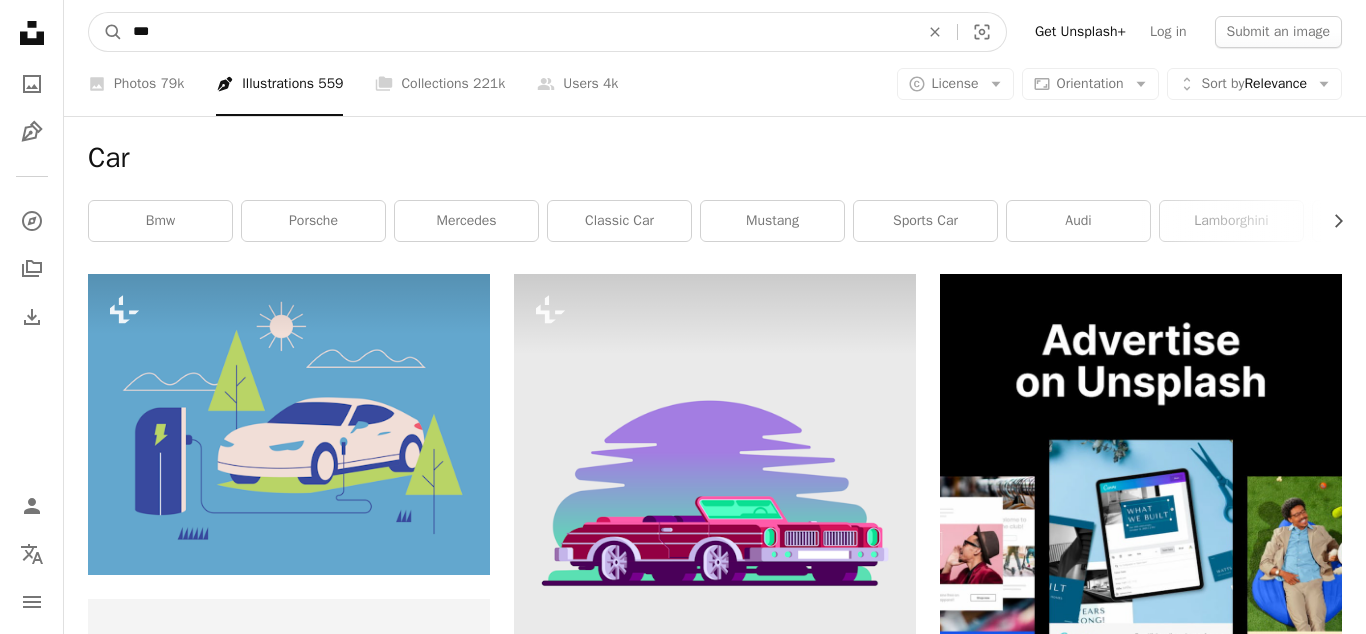 click on "***" at bounding box center [518, 32] 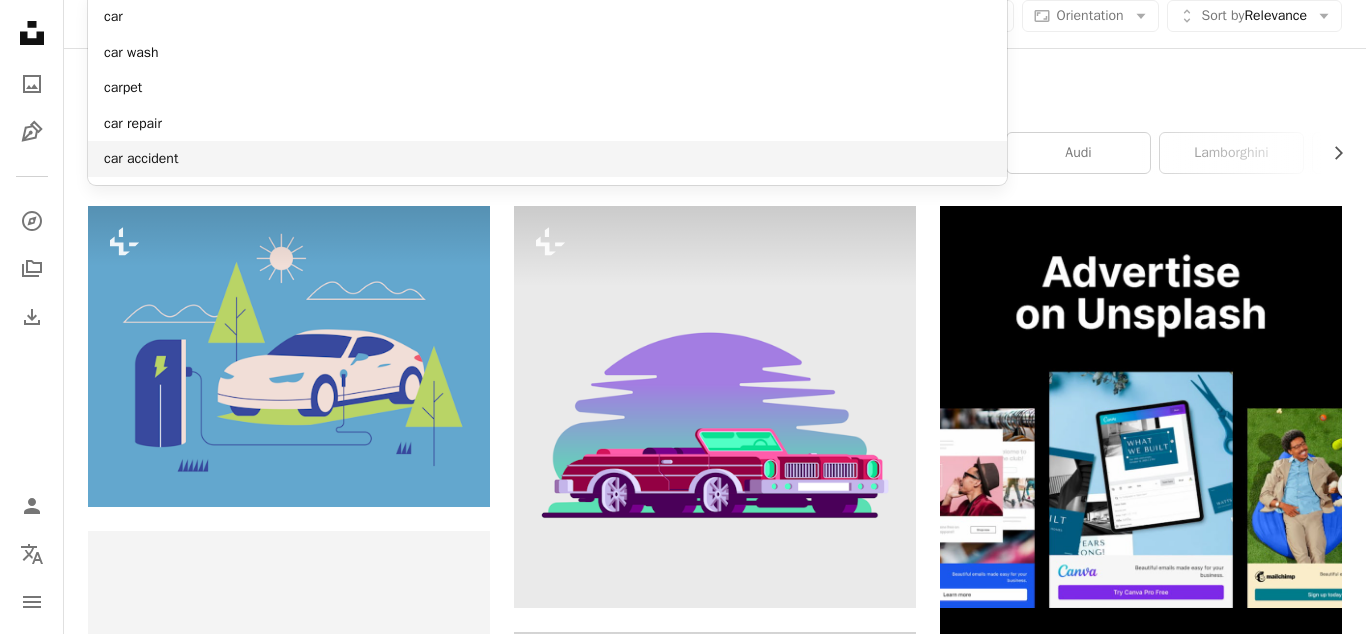 scroll, scrollTop: 0, scrollLeft: 0, axis: both 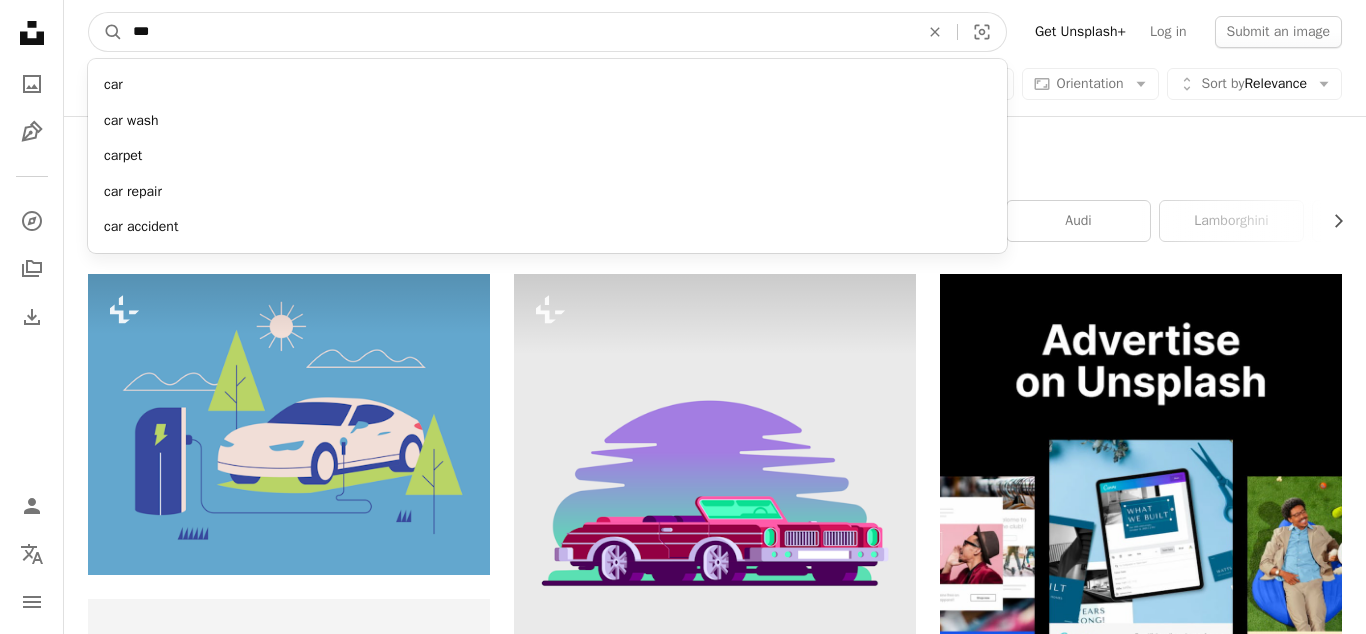 click on "***" at bounding box center (518, 32) 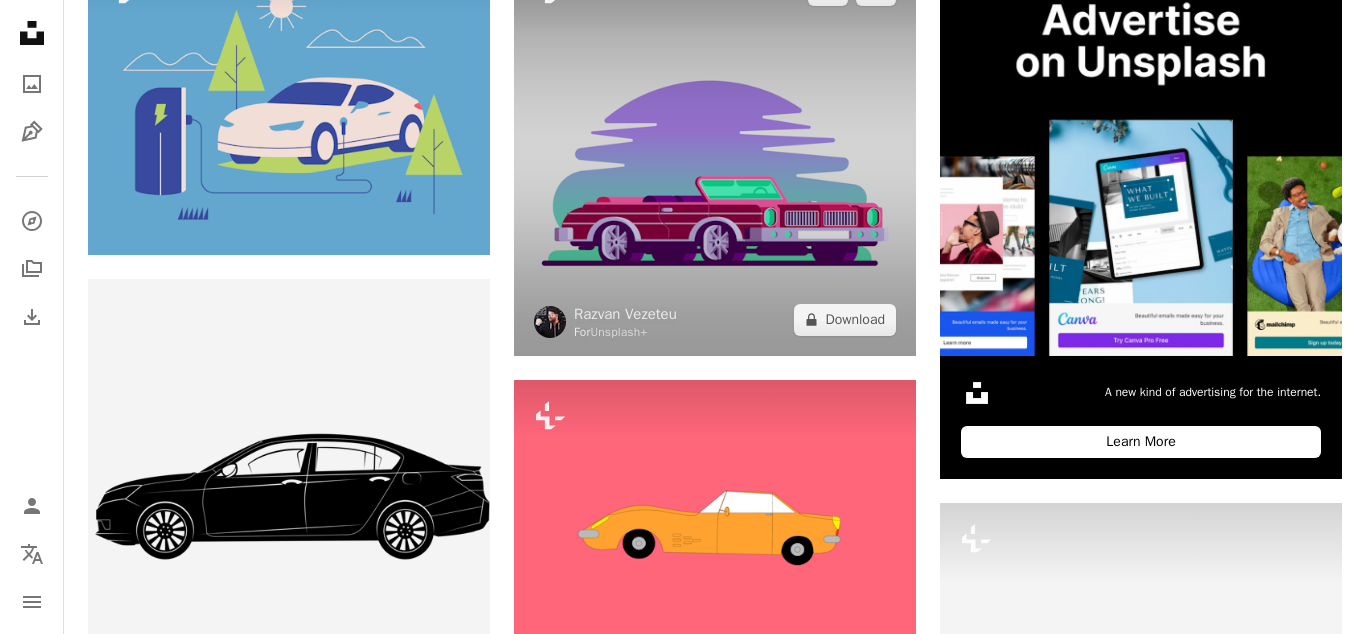 scroll, scrollTop: 306, scrollLeft: 0, axis: vertical 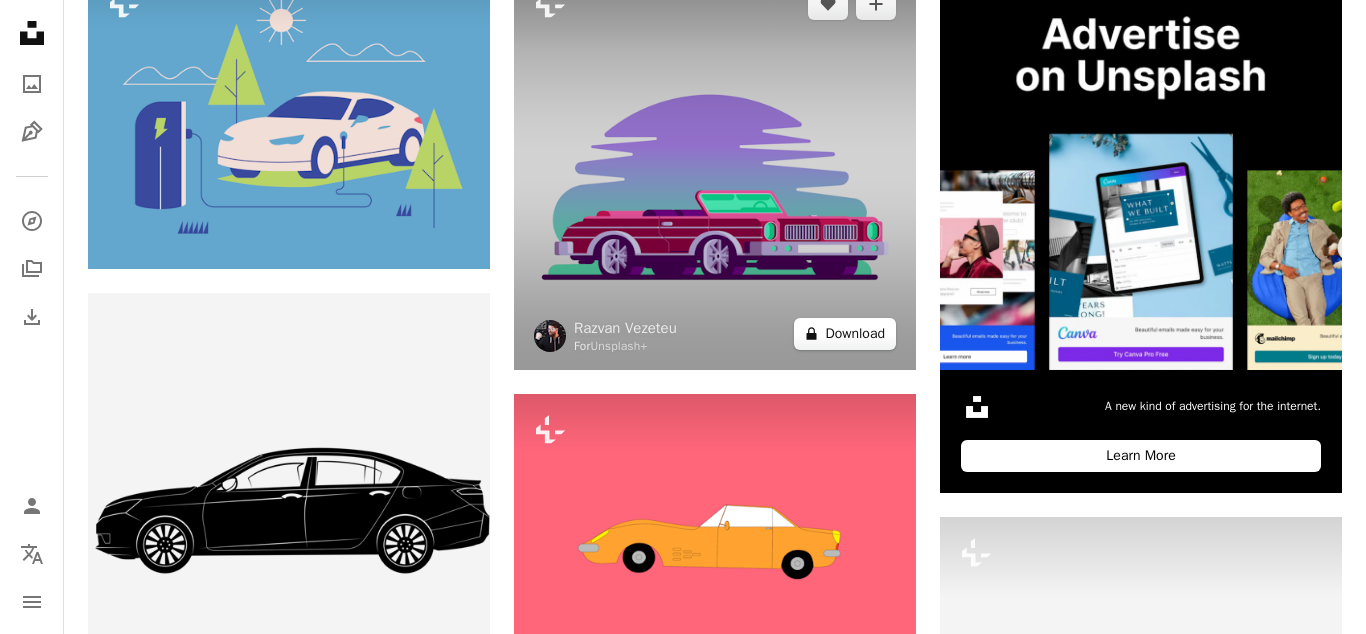 click on "A lock Download" at bounding box center (845, 334) 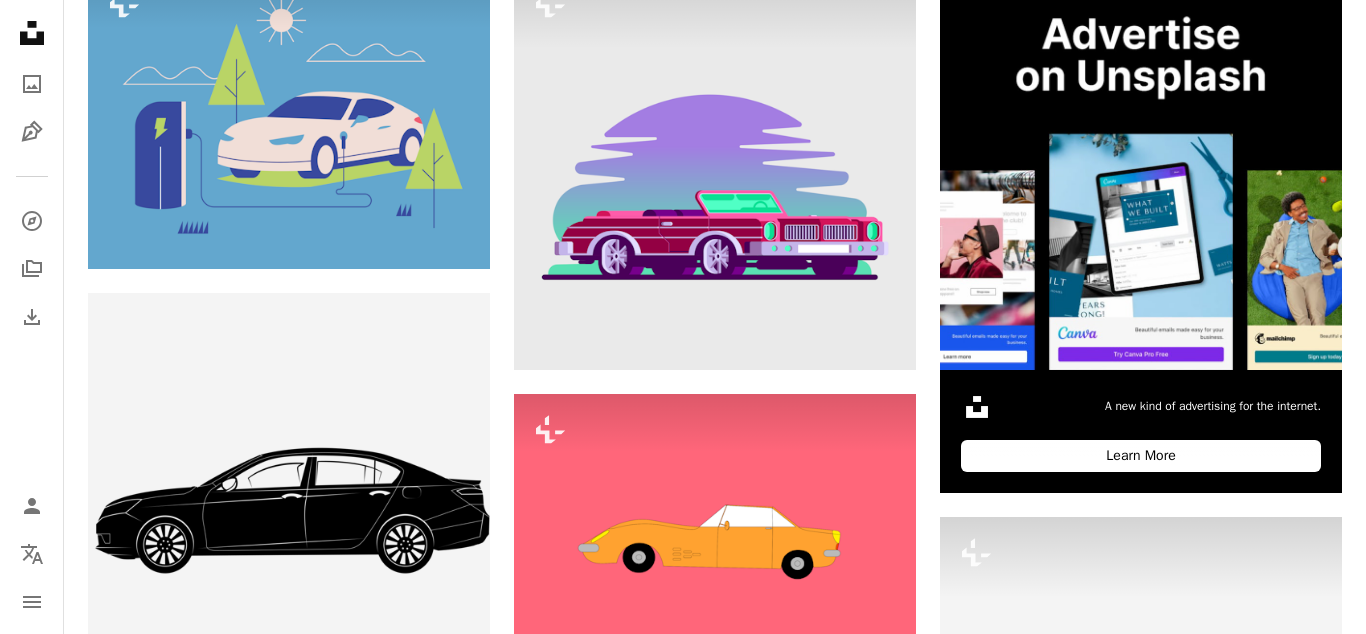 click on "An X shape Premium, ready to use images. Get unlimited access. A plus sign Members-only content added monthly A plus sign Unlimited royalty-free downloads A plus sign Illustrations  New A plus sign Enhanced legal protections yearly 66%  off monthly $12   $4 USD per month * Get  Unsplash+ * When paid annually, billed upfront  $48 Taxes where applicable. Renews automatically. Cancel anytime." at bounding box center [683, 3984] 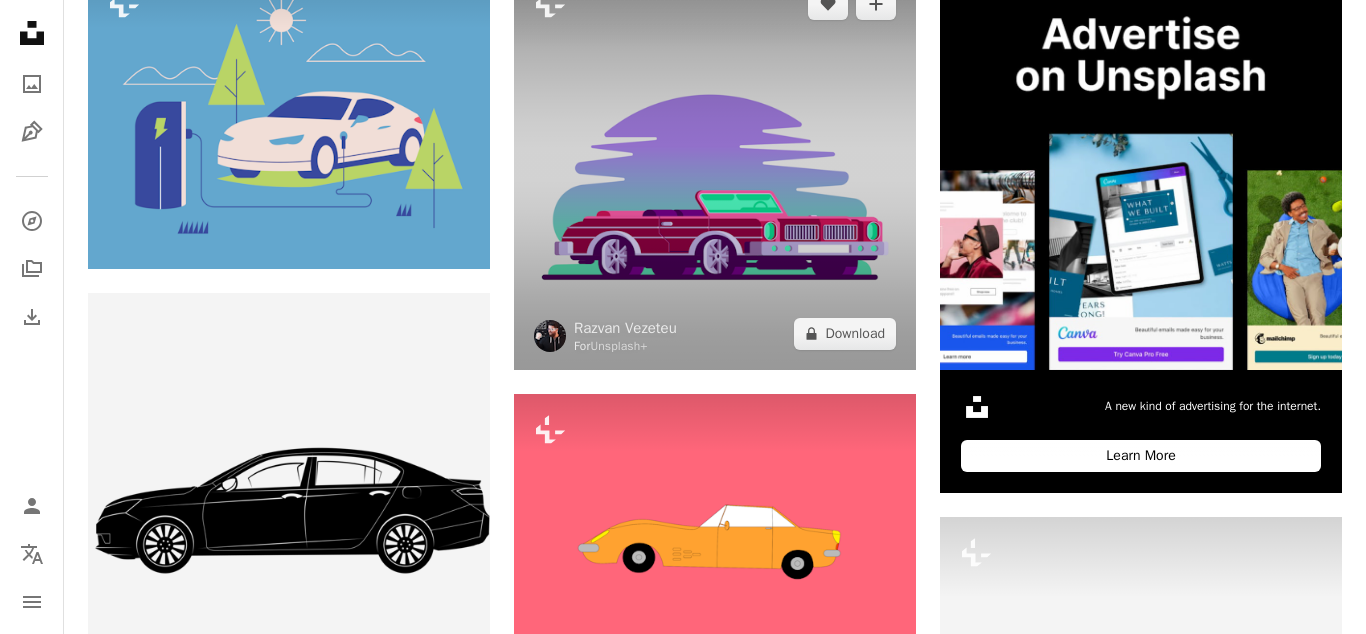 click at bounding box center (715, 169) 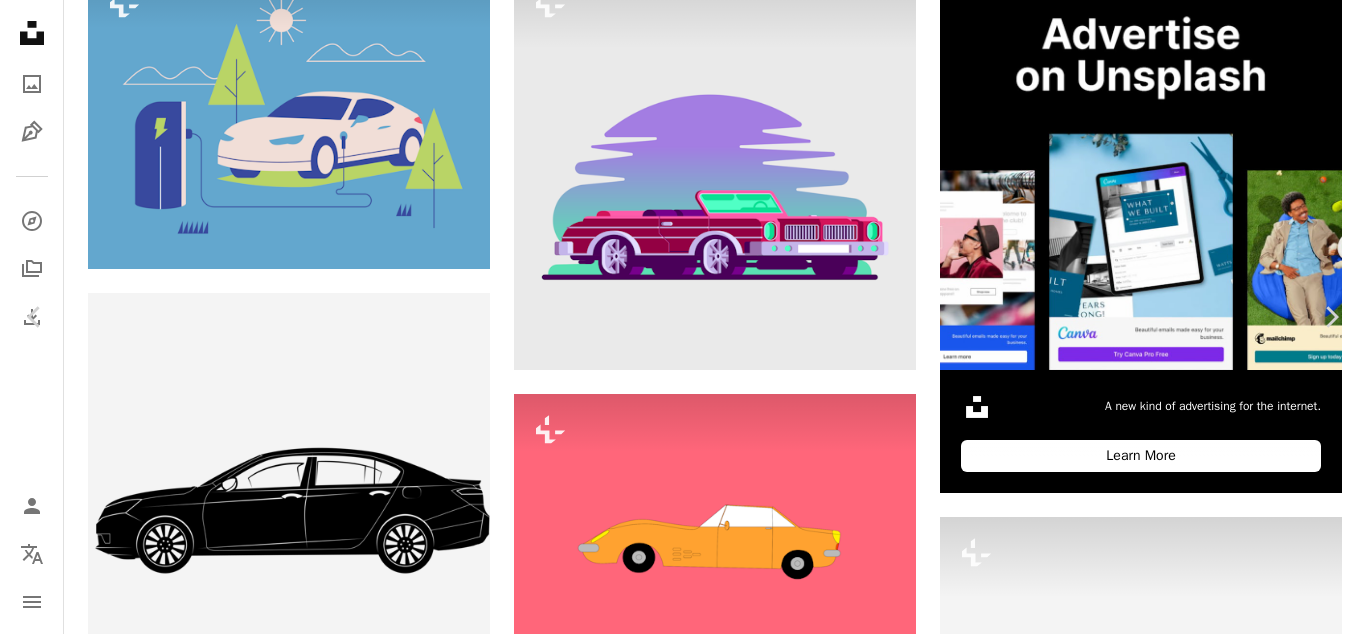scroll, scrollTop: 120, scrollLeft: 0, axis: vertical 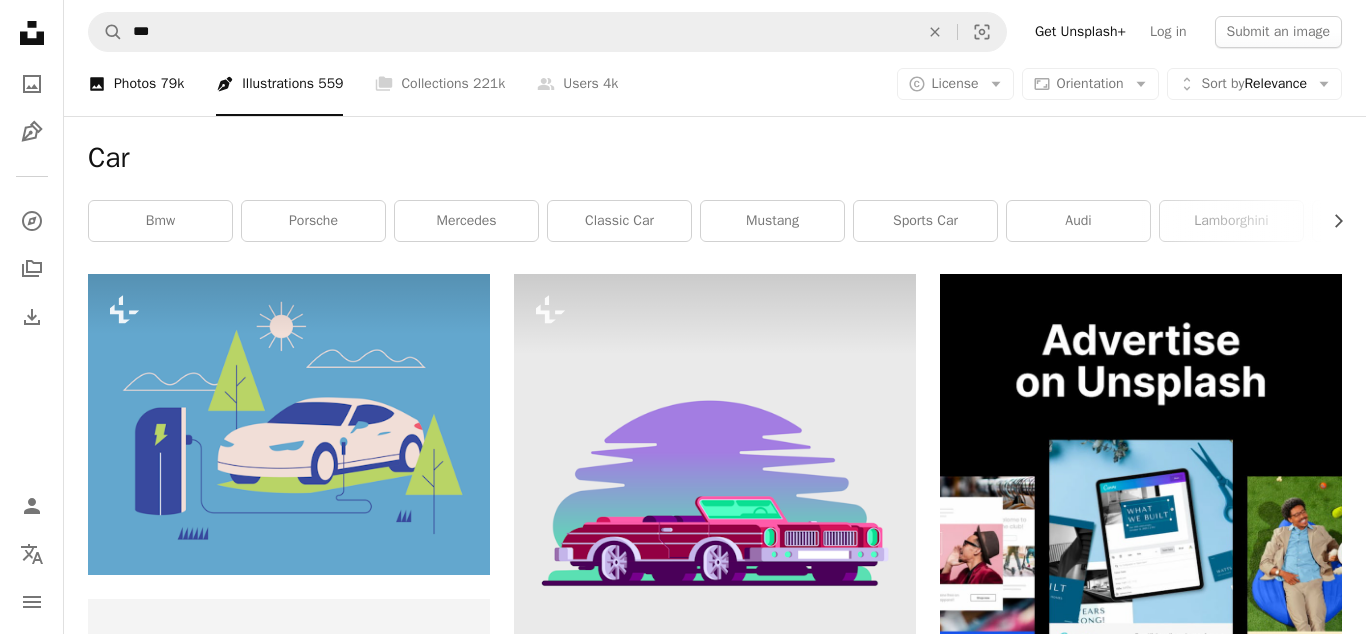 click on "79k" at bounding box center (172, 84) 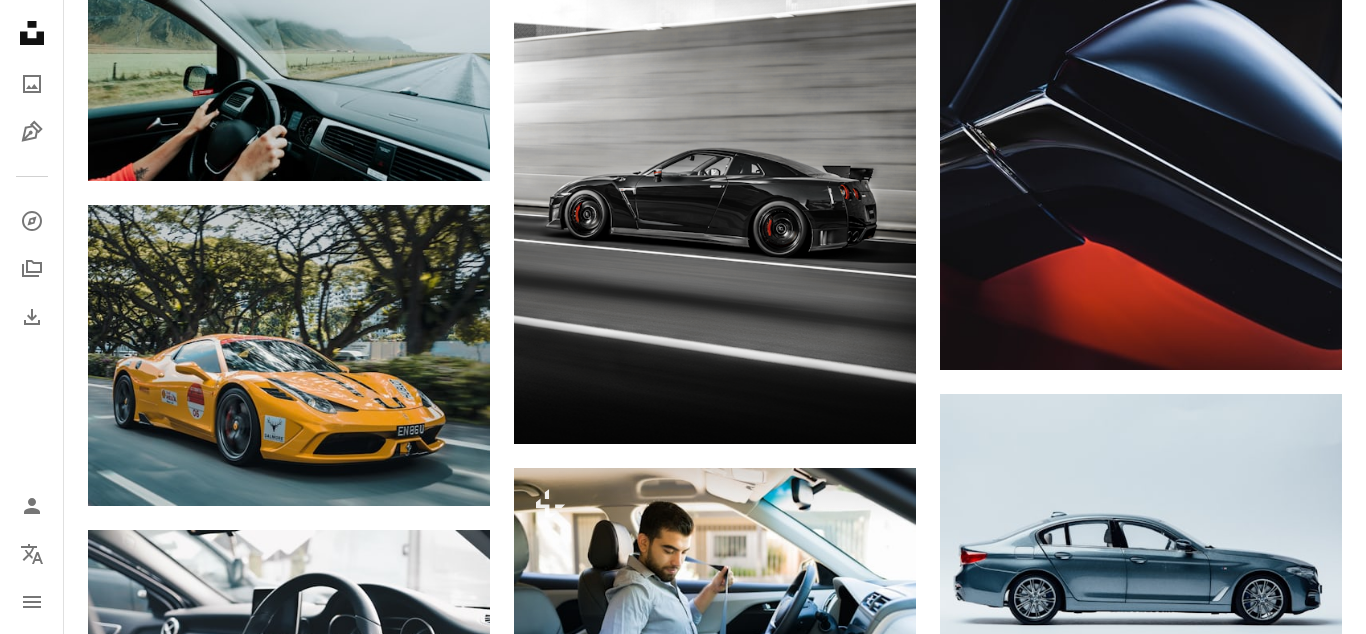 scroll, scrollTop: 16932, scrollLeft: 0, axis: vertical 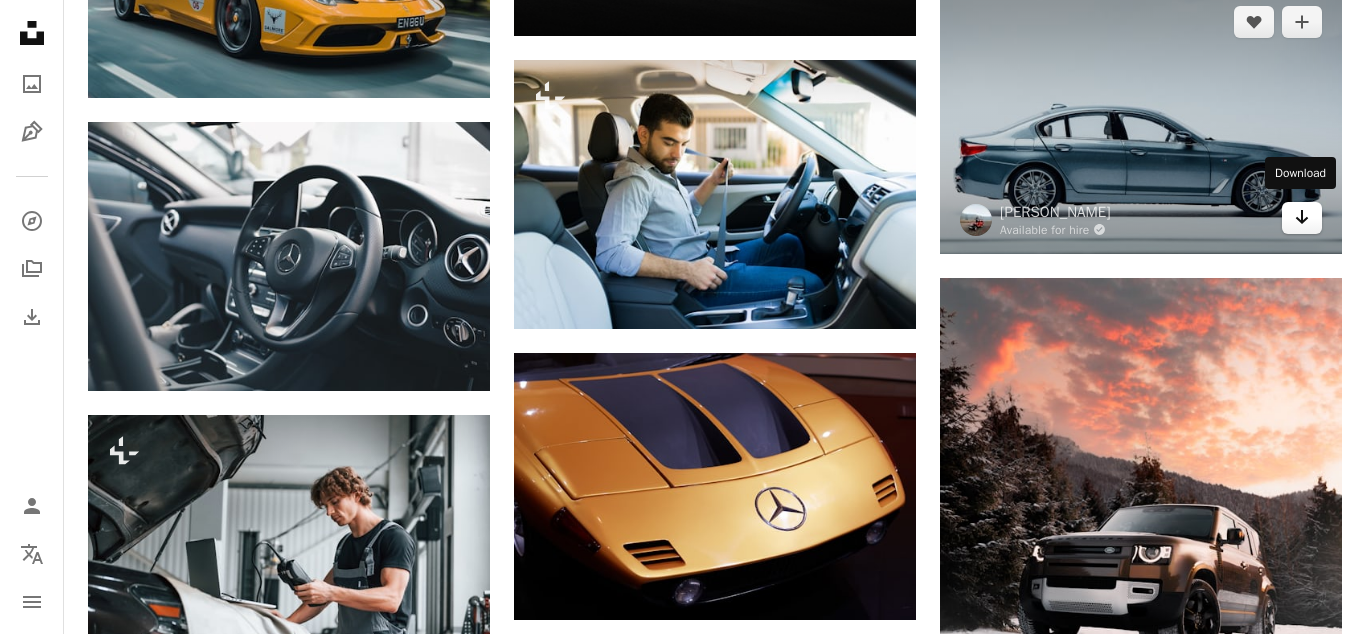 click 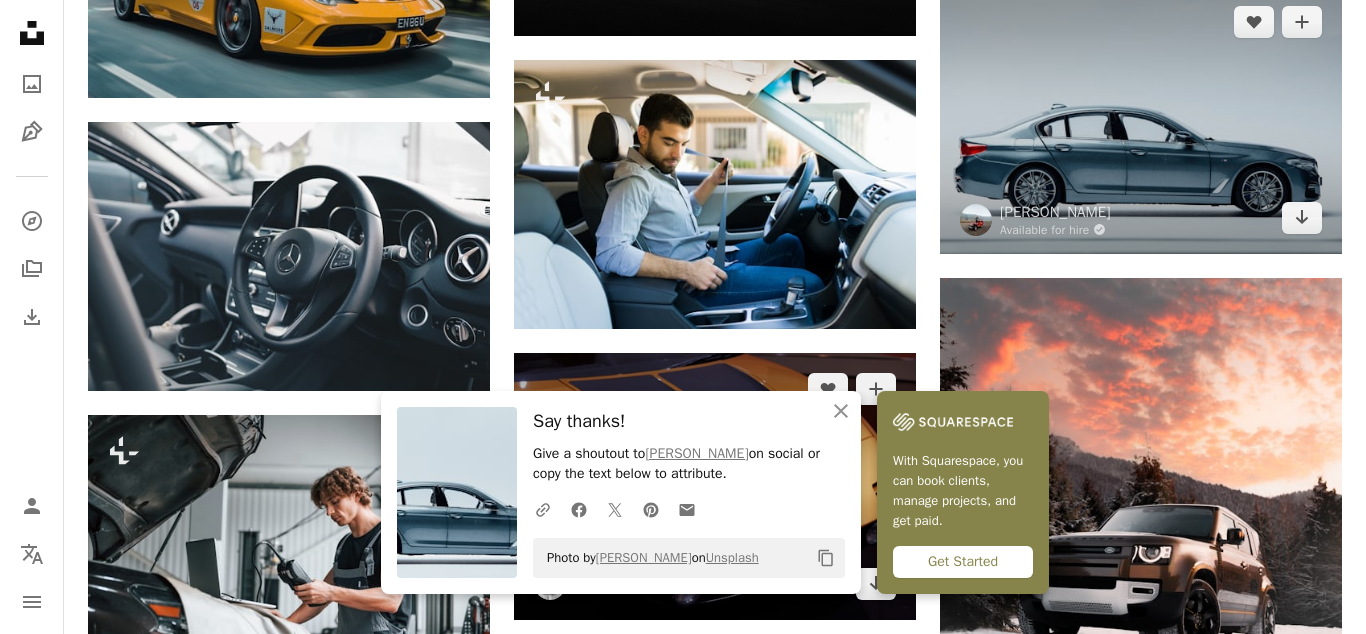 click at bounding box center (1141, 120) 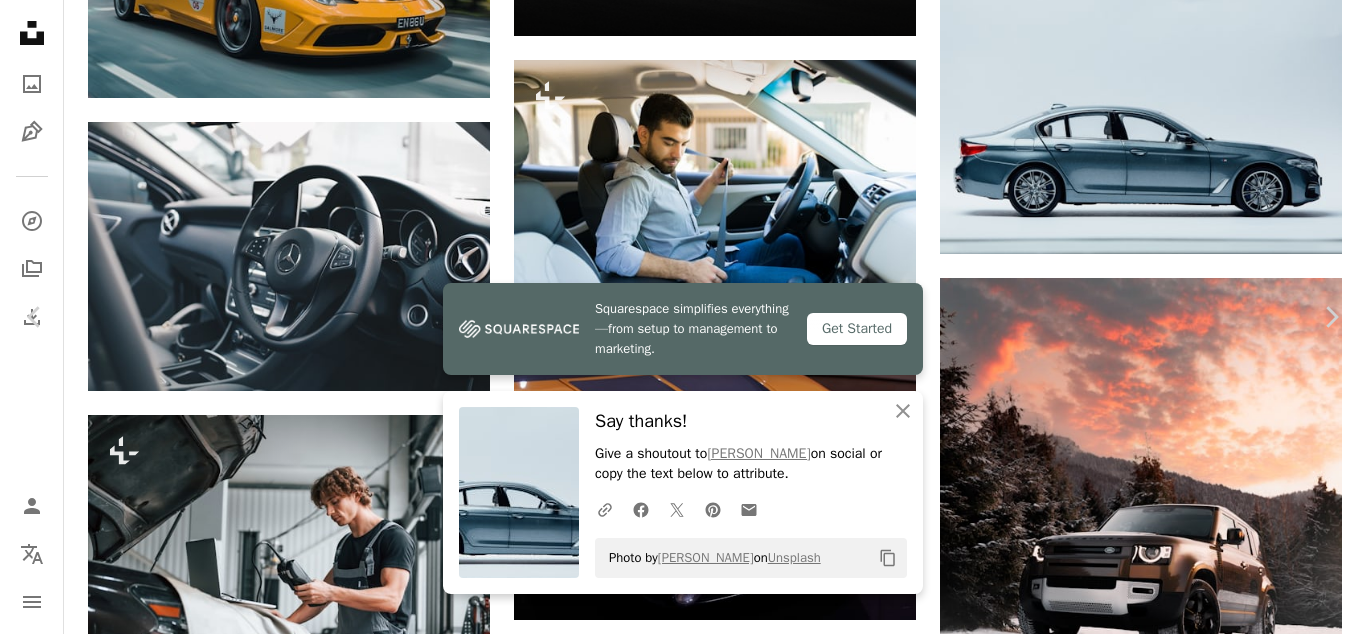 click on "An X shape Chevron left Chevron right Squarespace simplifies everything—from setup to management to marketing. Get Started An X shape Close Say thanks! Give a shoutout to  [PERSON_NAME]  on social or copy the text below to attribute. A URL sharing icon (chains) Facebook icon X (formerly Twitter) icon Pinterest icon An envelope Photo by  [PERSON_NAME]  on  Unsplash
Copy content [PERSON_NAME] Available for hire A checkmark inside of a circle A heart A plus sign Download free Chevron down Zoom in Views 2,096,909 Downloads 29,205 A forward-right arrow Share Info icon Info More Actions Calendar outlined Published on  [DATE] Camera Canon, EOS 5D Mark III Safety Free to use under the  Unsplash License car grey vehicle transportation machine automobile wheel tire car wheel alloy wheel sedan spoke Creative Commons images Browse premium related images on iStock  |  Save 20% with code UNSPLASH20 View more on iStock  ↗ Related images A heart A plus sign Eyosias G Available for hire A checkmark inside of a circle Cj" at bounding box center [683, 4353] 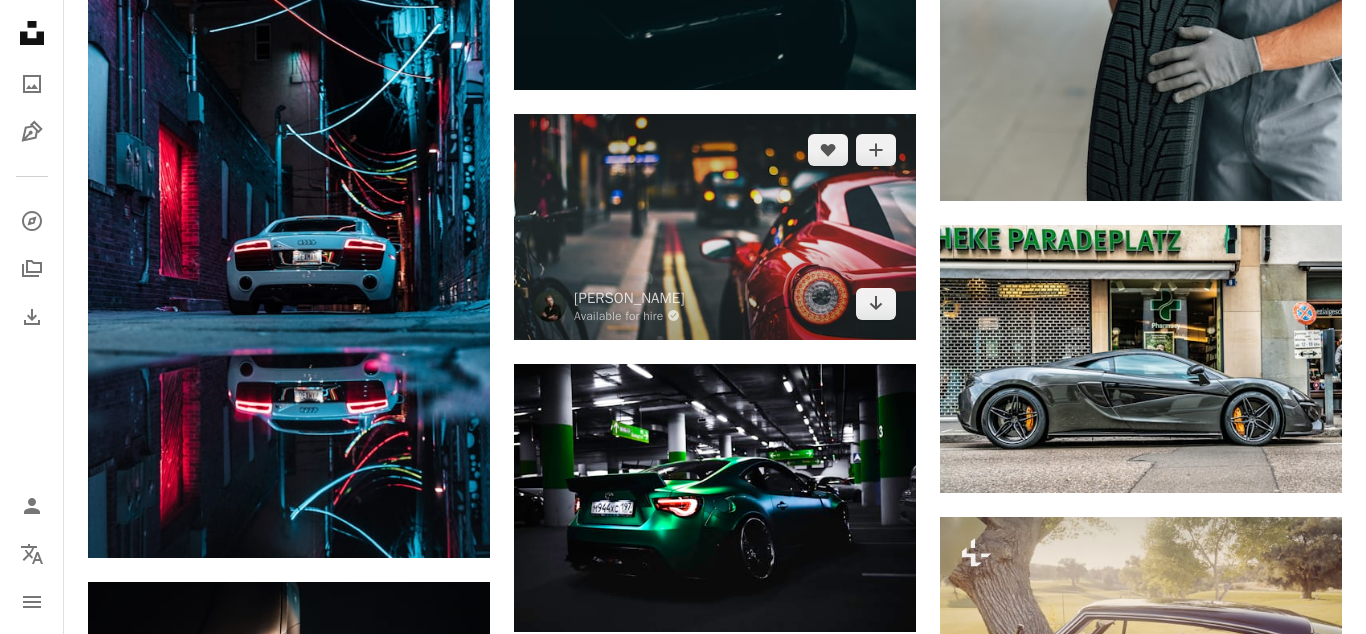 scroll, scrollTop: 20298, scrollLeft: 0, axis: vertical 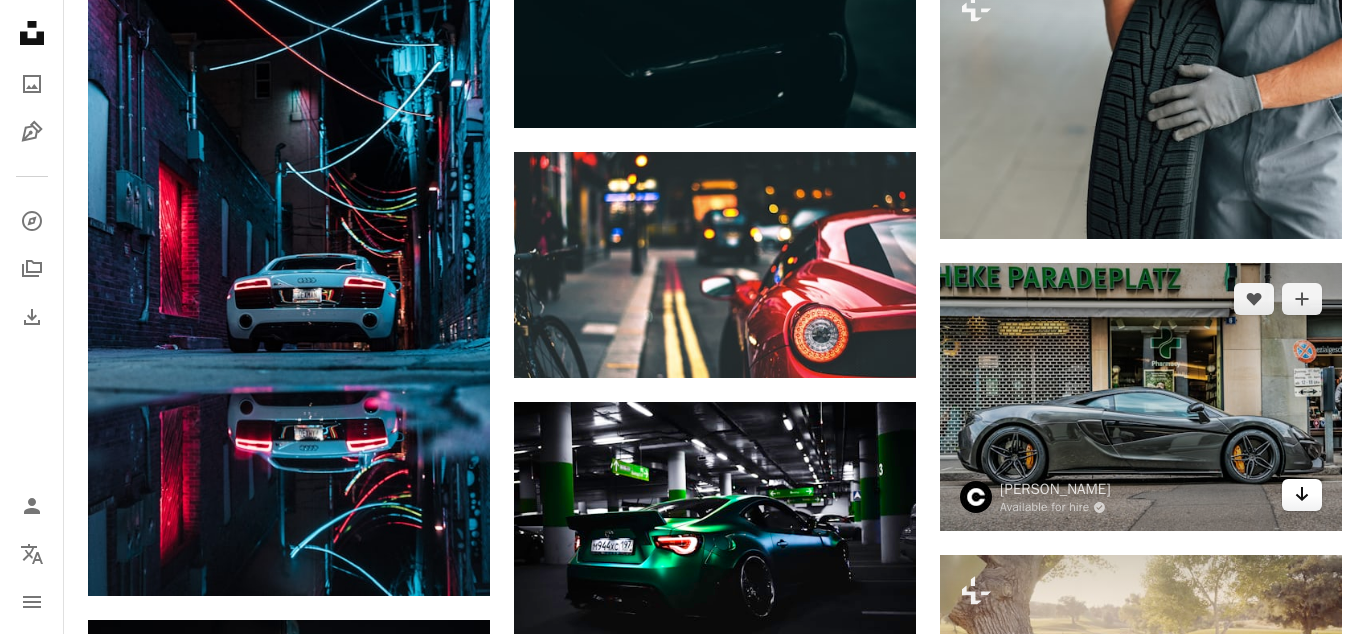 click 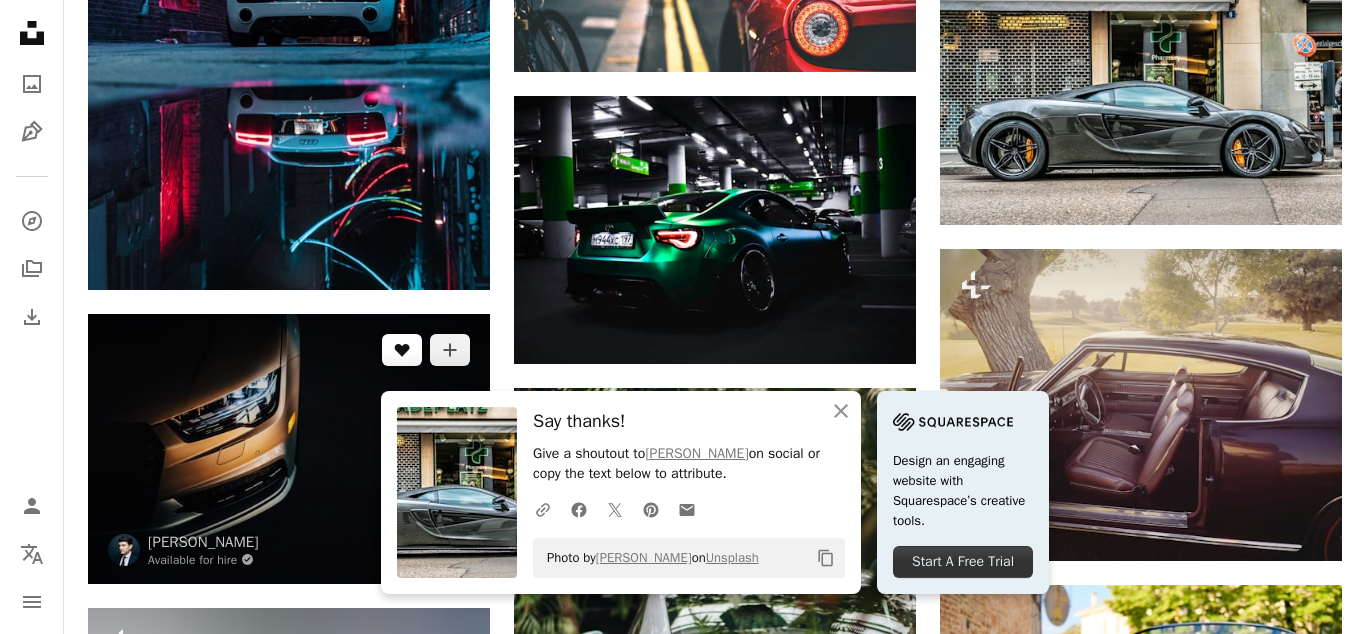 scroll, scrollTop: 20706, scrollLeft: 0, axis: vertical 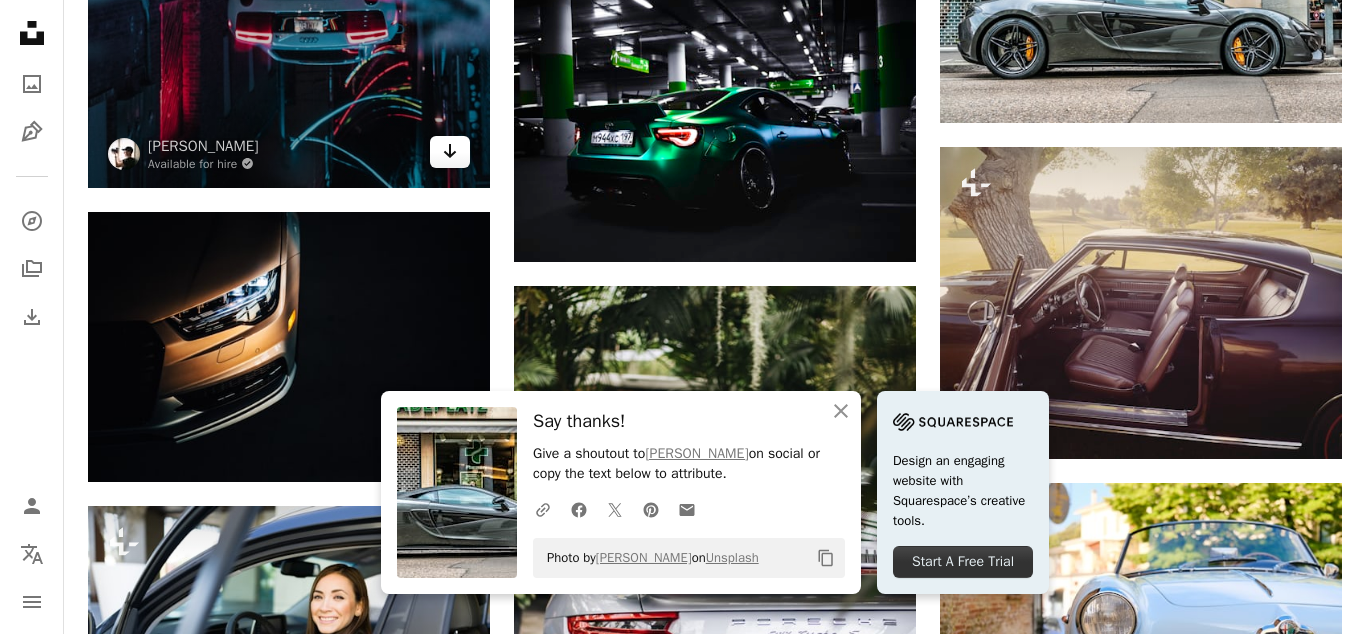 click on "Arrow pointing down" at bounding box center (450, 152) 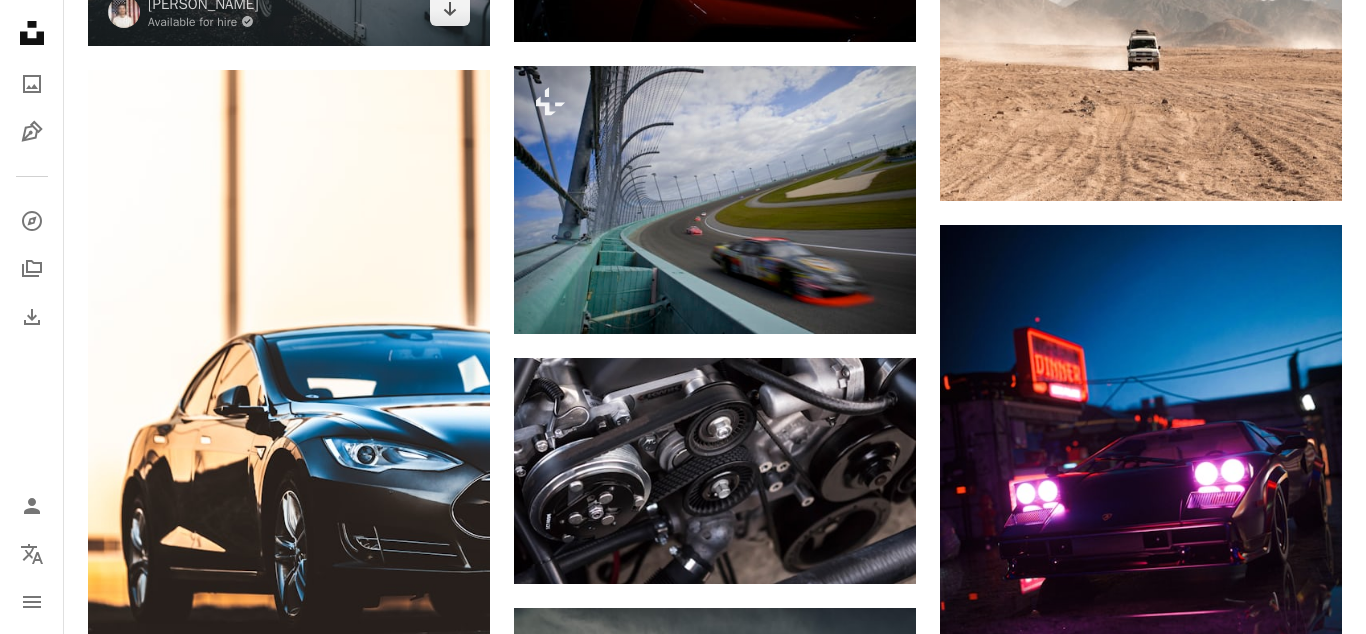 scroll, scrollTop: 22950, scrollLeft: 0, axis: vertical 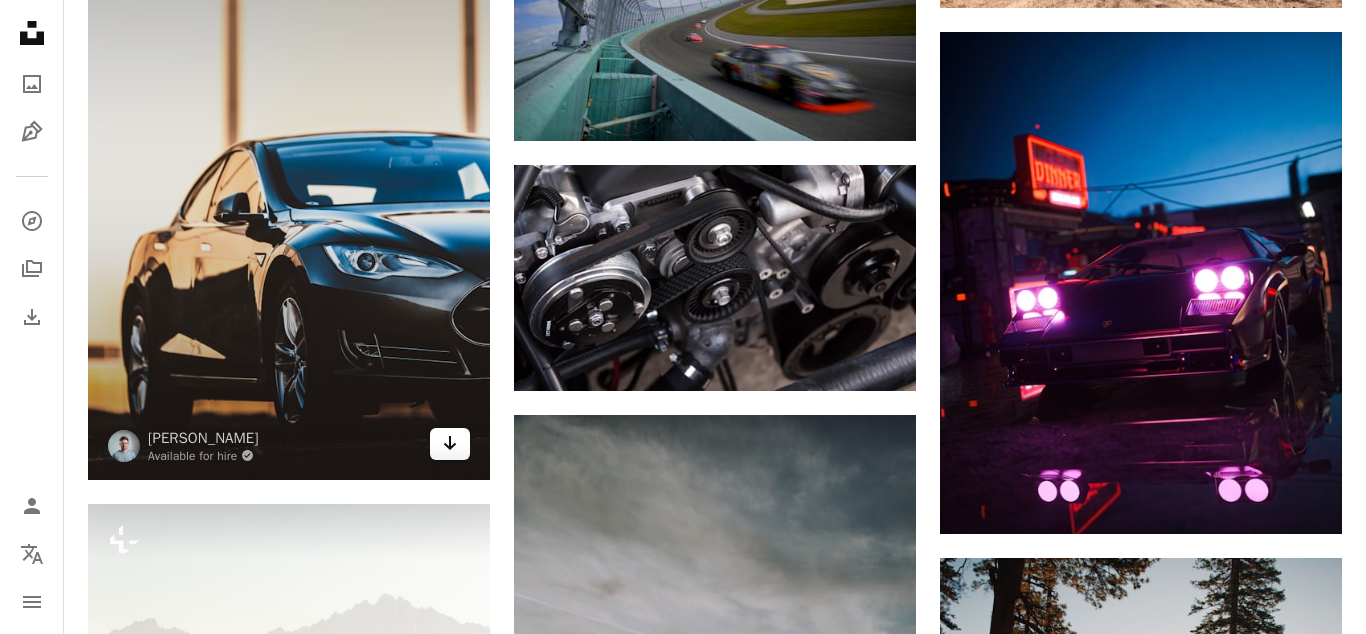 click on "Arrow pointing down" 